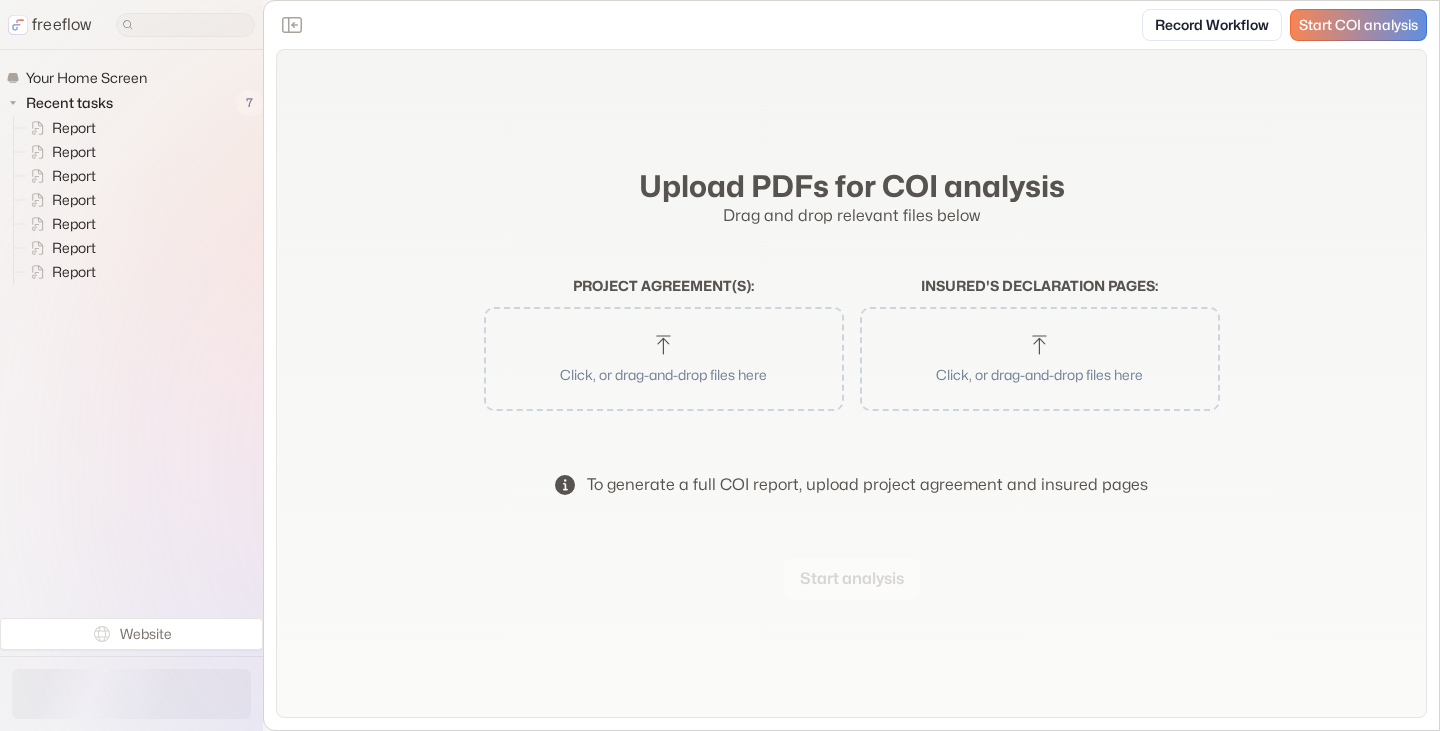 scroll, scrollTop: 0, scrollLeft: 0, axis: both 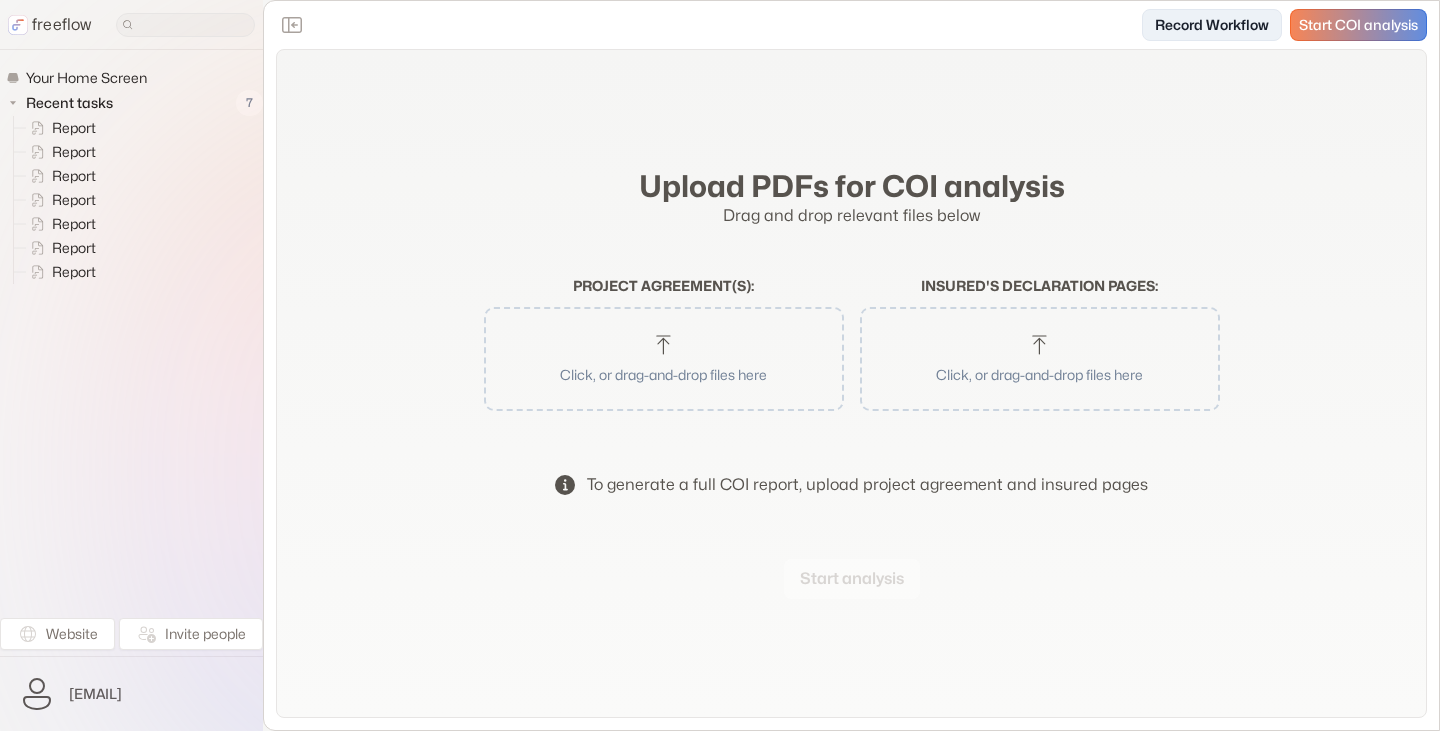 click on "Record Workflow" at bounding box center (1212, 25) 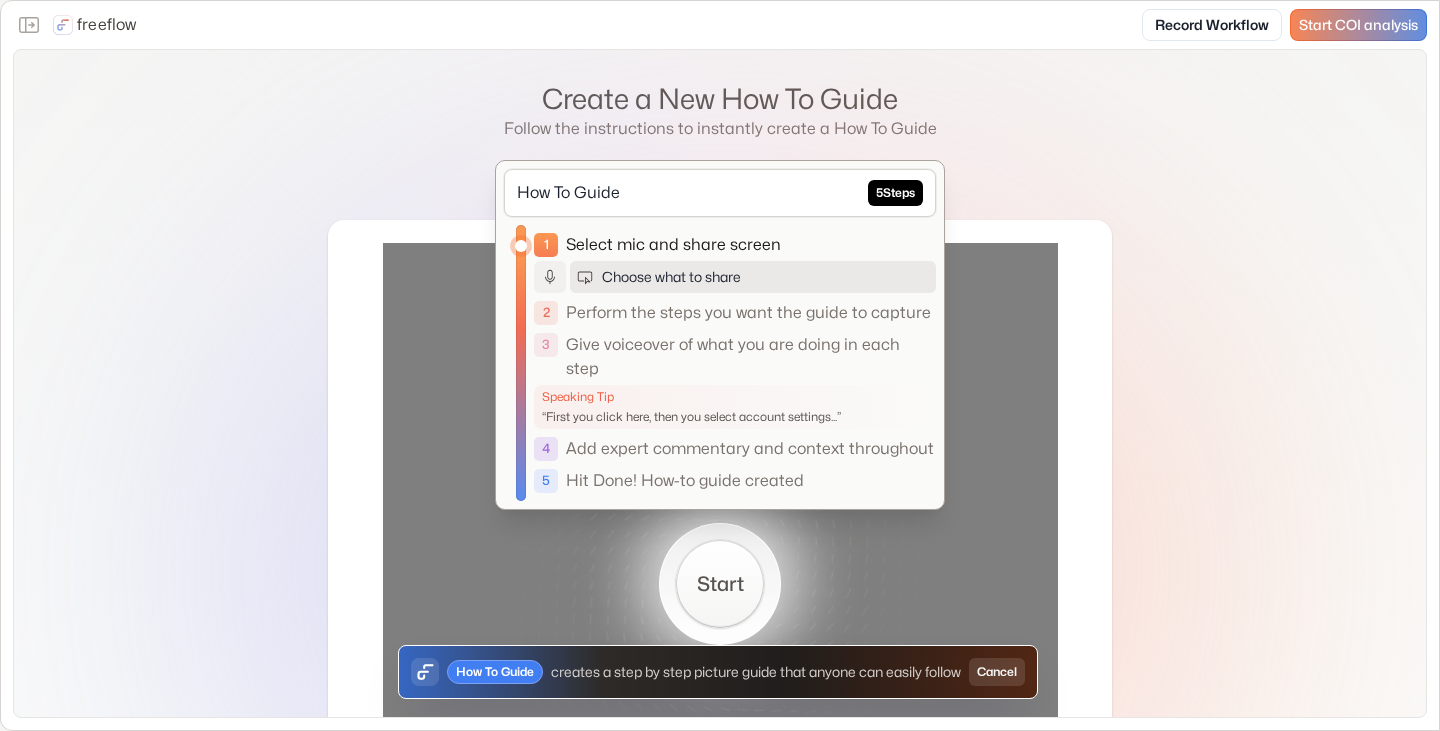 click on "Choose what to share" at bounding box center [753, 277] 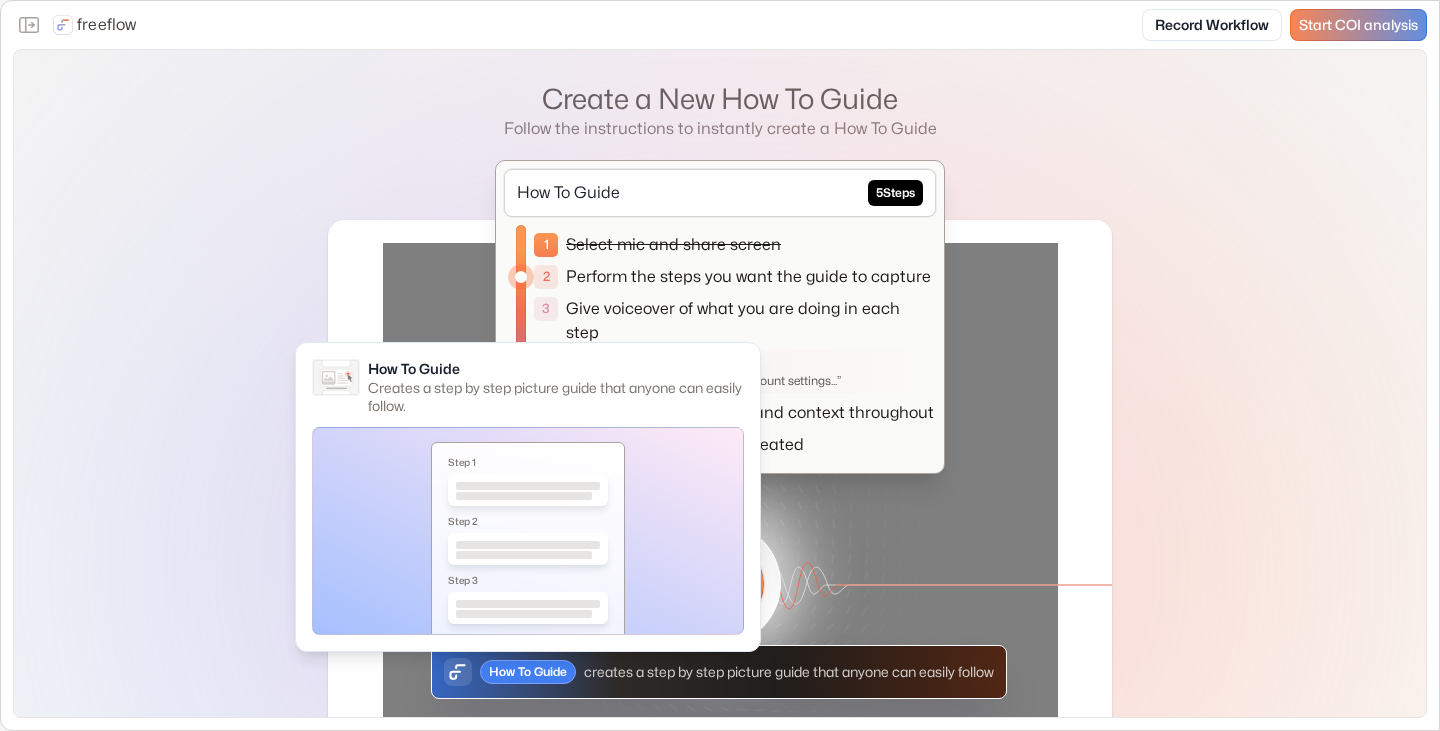 click on "How To Guide" at bounding box center [528, 672] 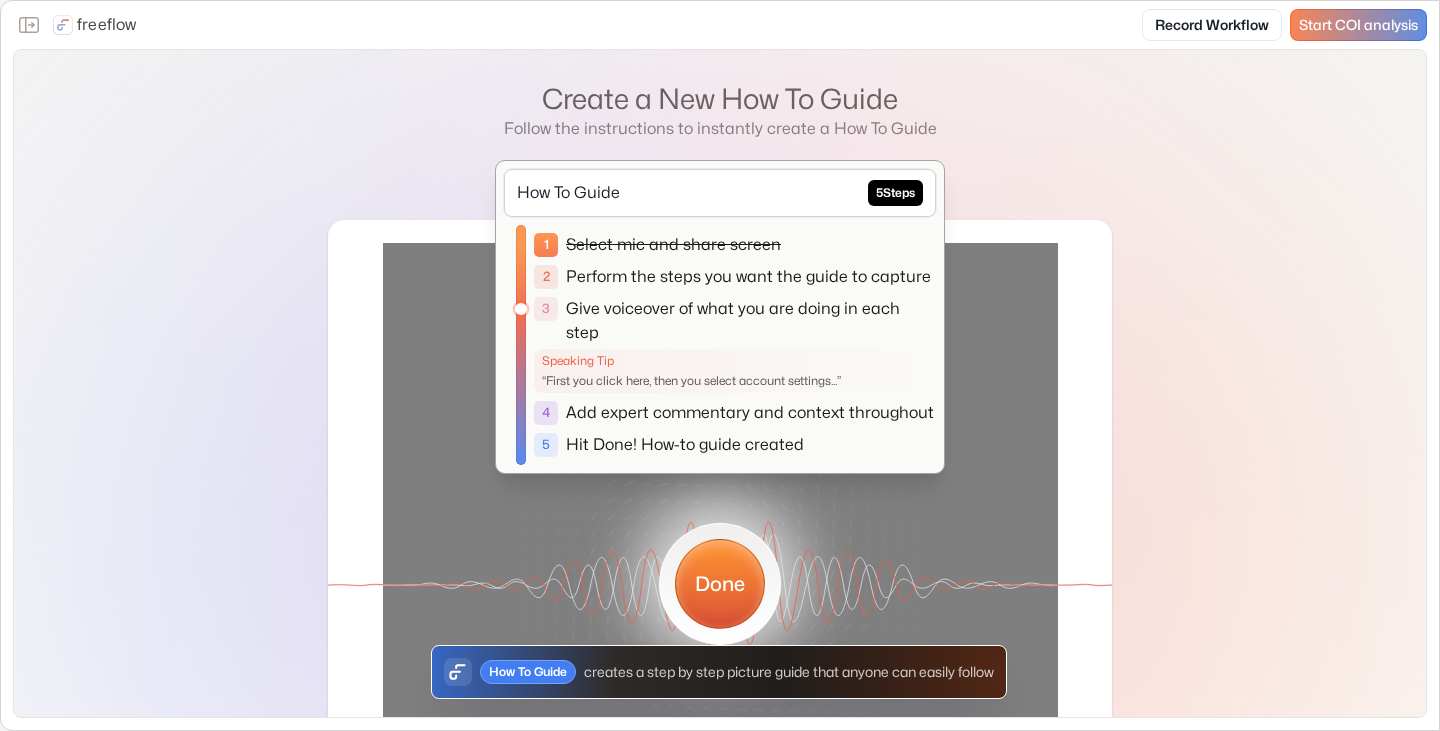 click on "Done" at bounding box center [720, 584] 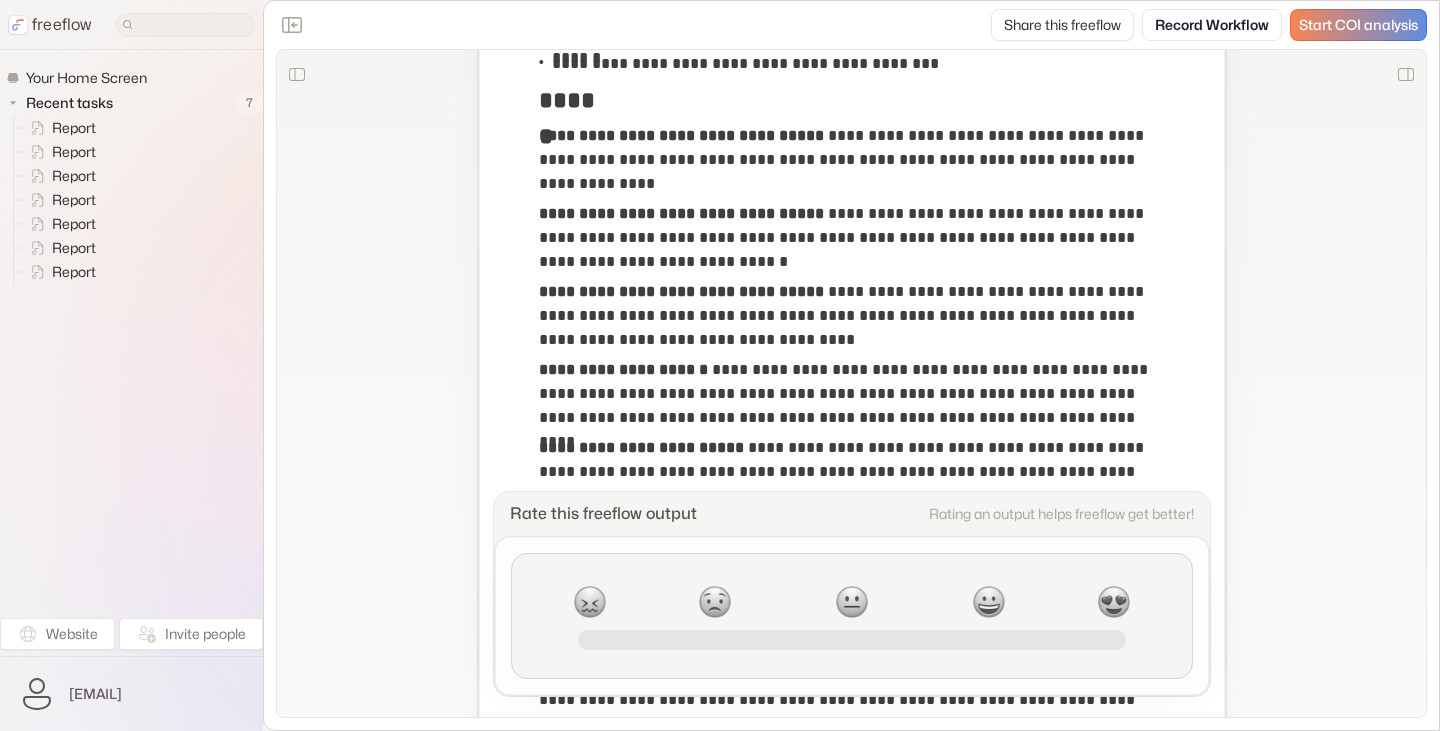 scroll, scrollTop: 0, scrollLeft: 0, axis: both 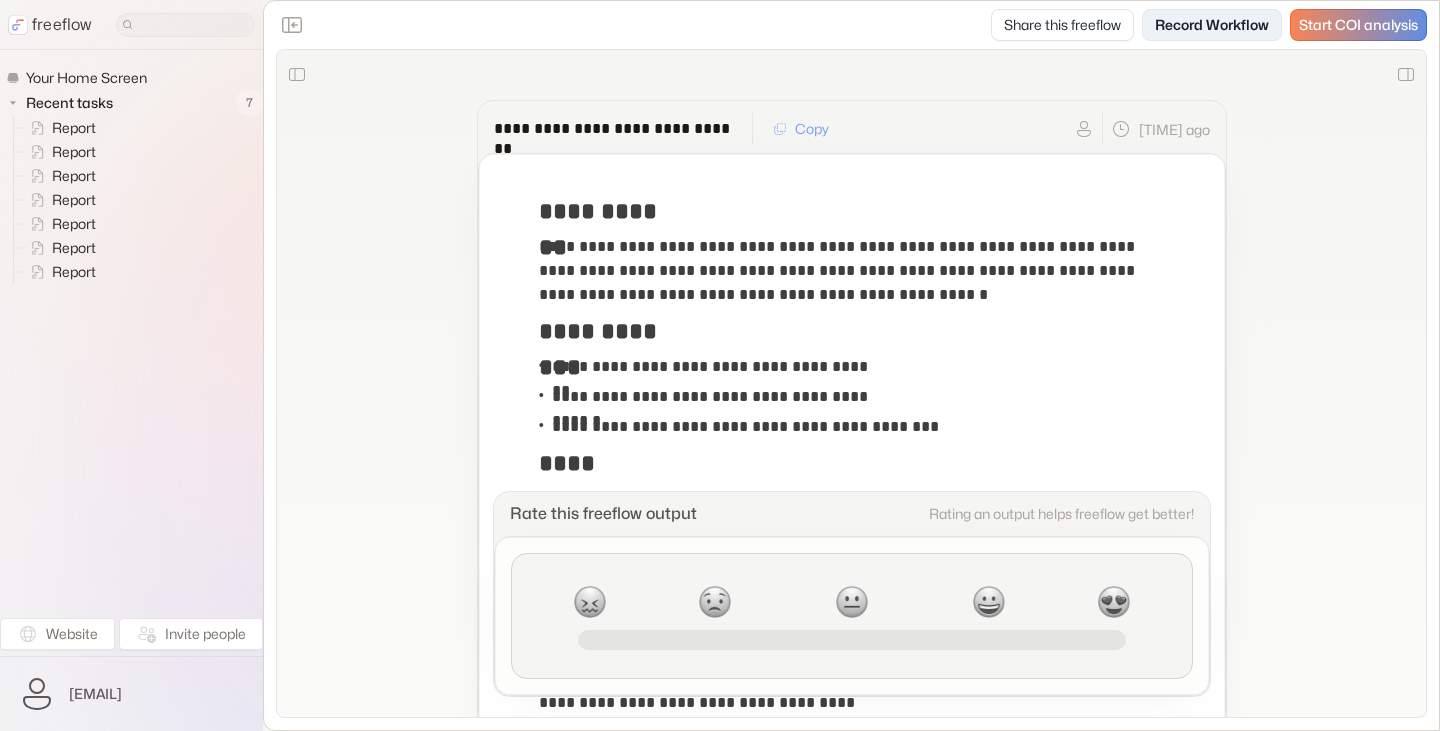 click on "Record Workflow" at bounding box center (1212, 25) 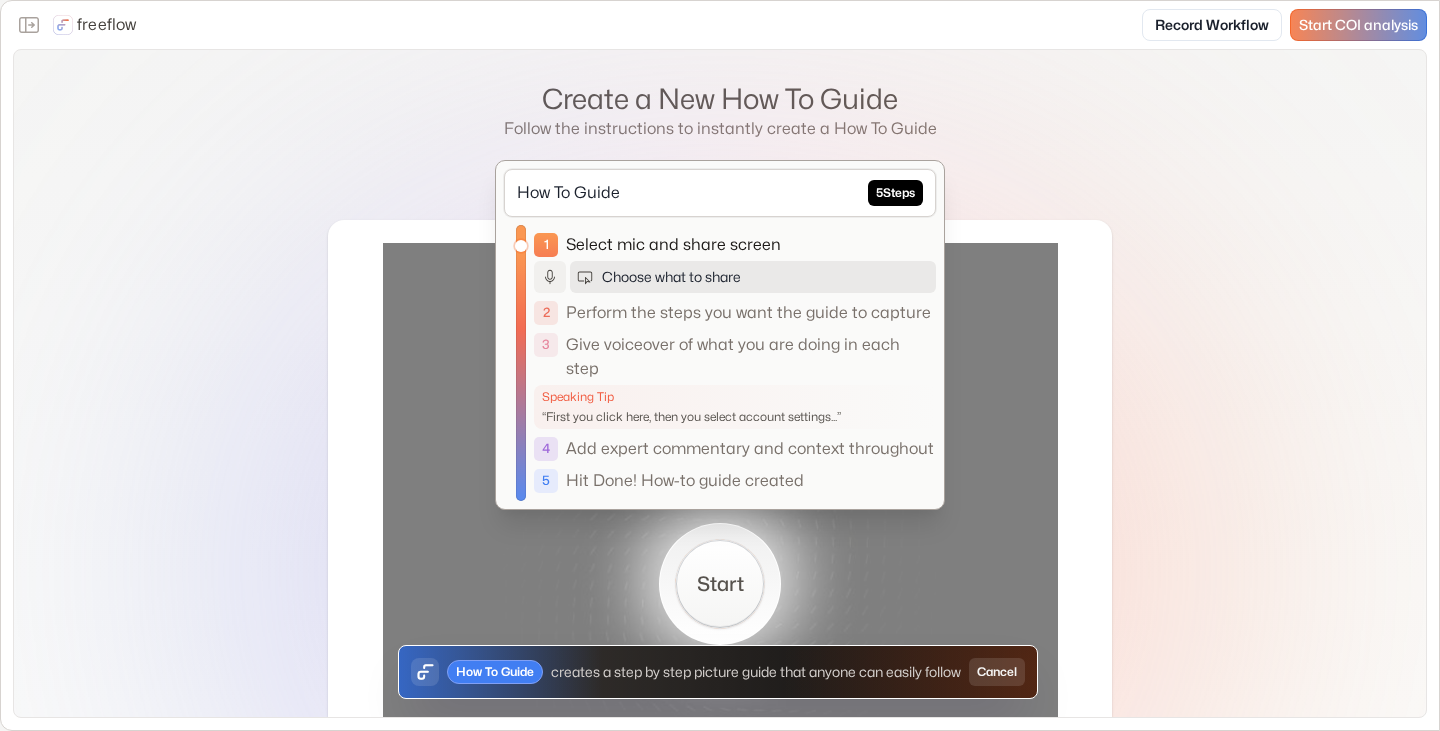 click on "Choose what to share" at bounding box center [753, 277] 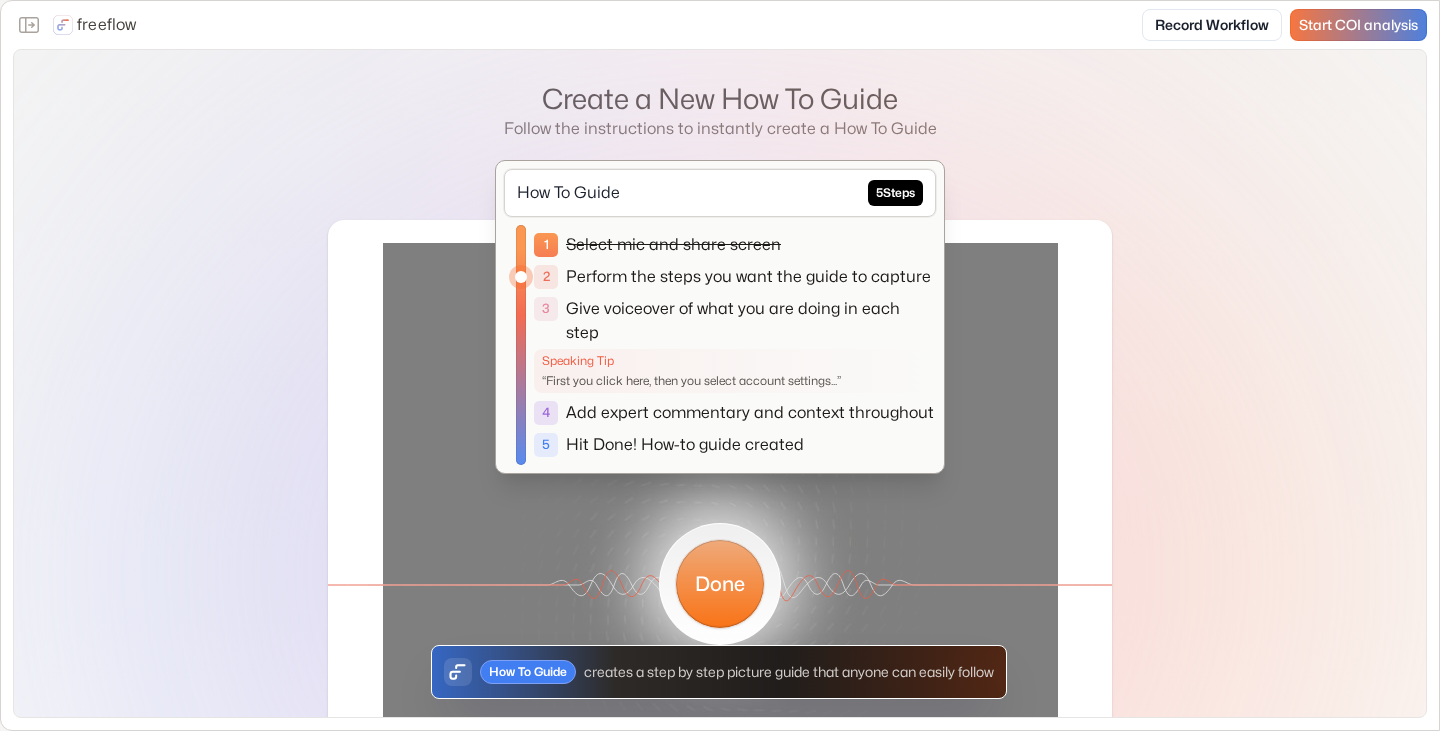 click on "Start COI analysis" at bounding box center [1358, 25] 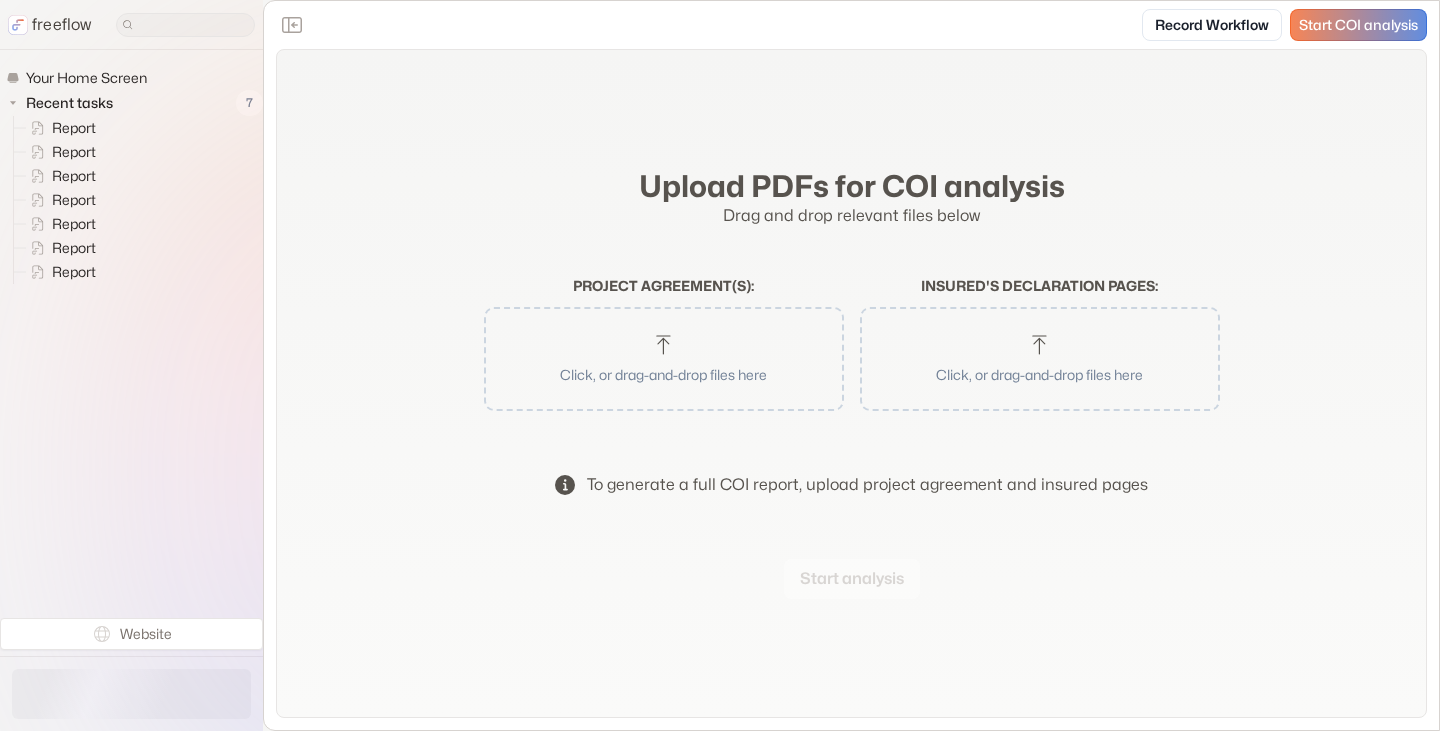 scroll, scrollTop: 0, scrollLeft: 0, axis: both 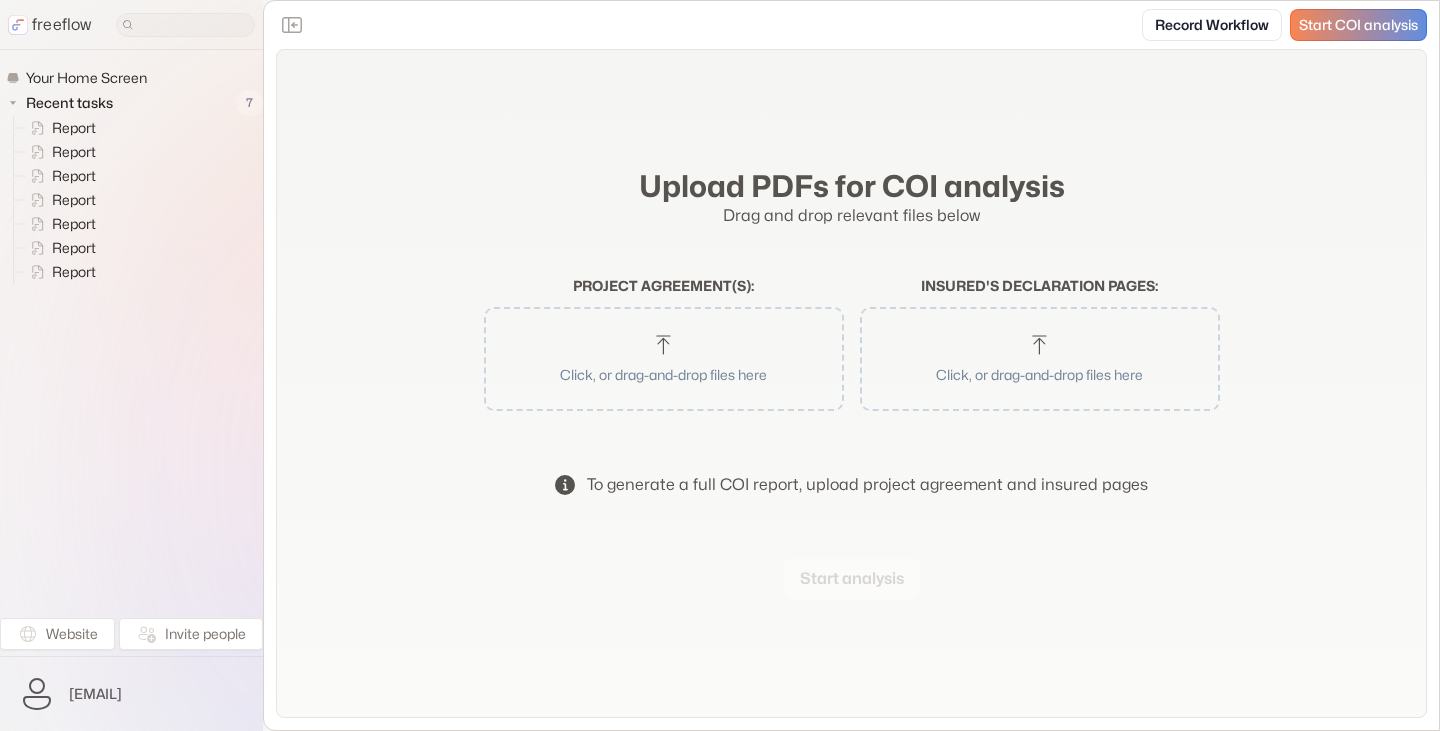 click 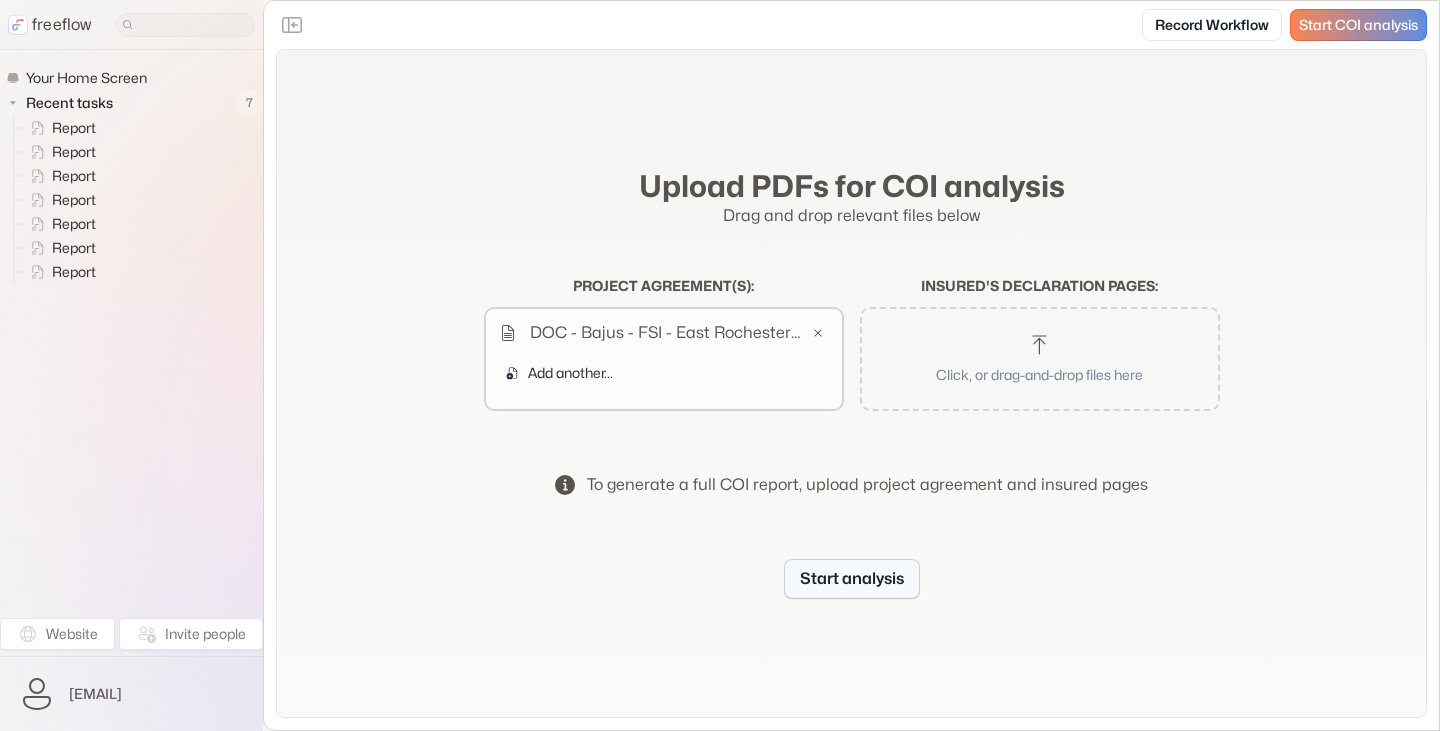 click on "Start analysis" at bounding box center (852, 579) 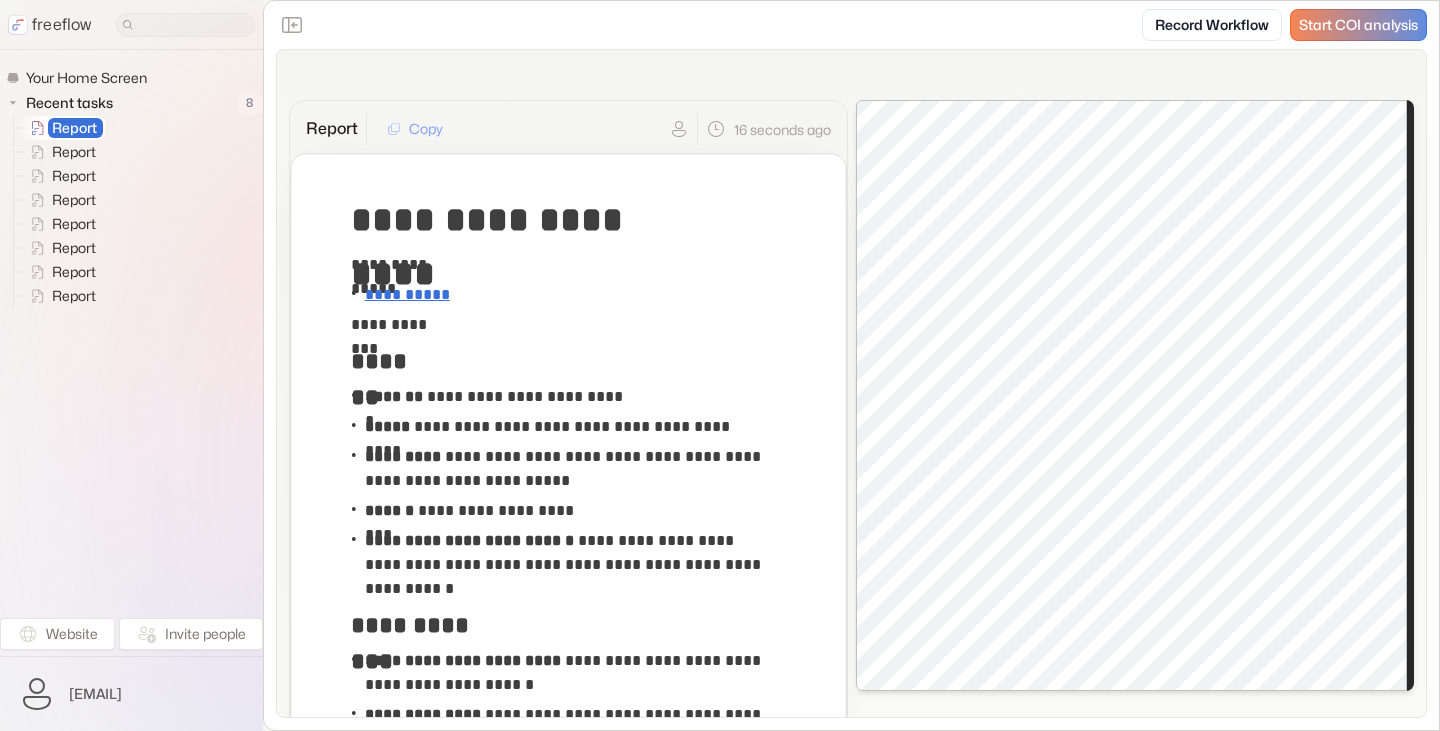 scroll, scrollTop: 0, scrollLeft: 0, axis: both 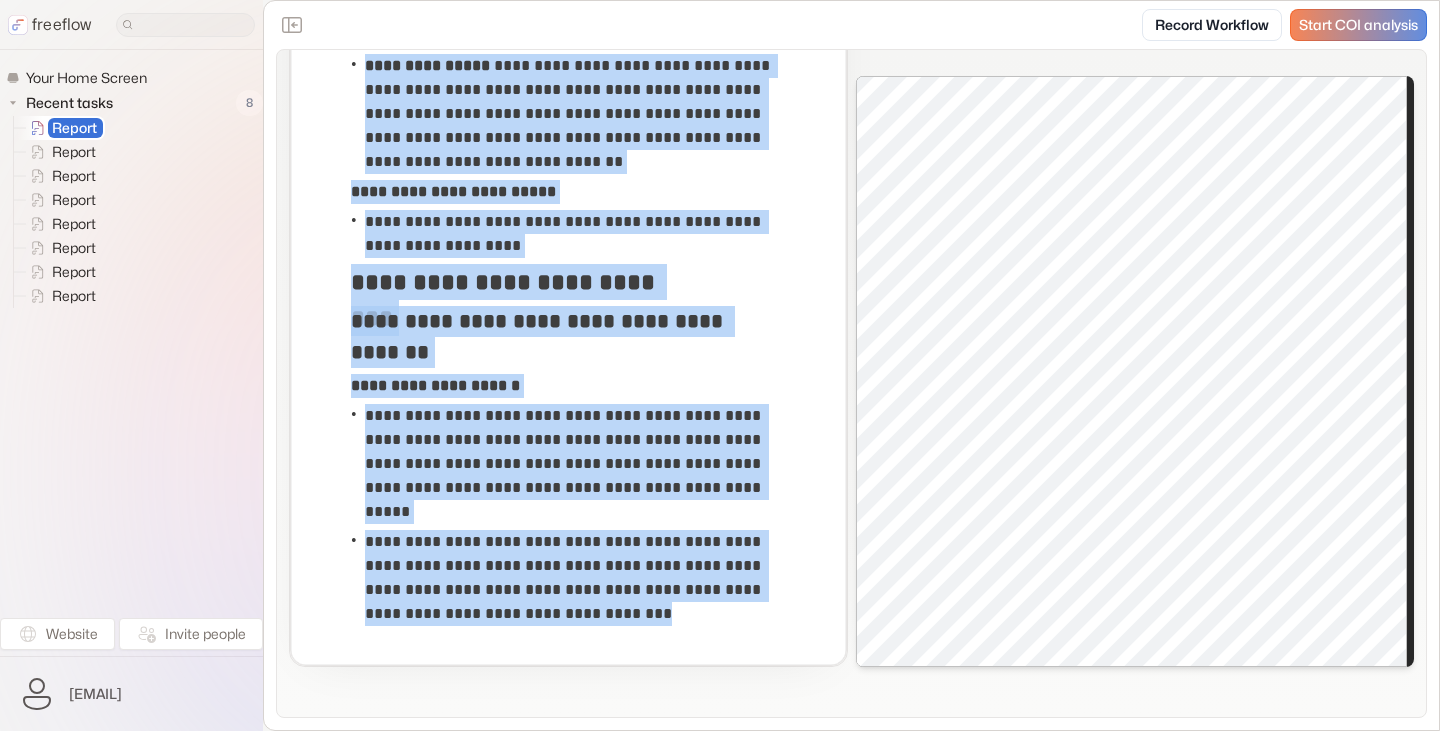 drag, startPoint x: 359, startPoint y: 219, endPoint x: 744, endPoint y: 617, distance: 553.7409 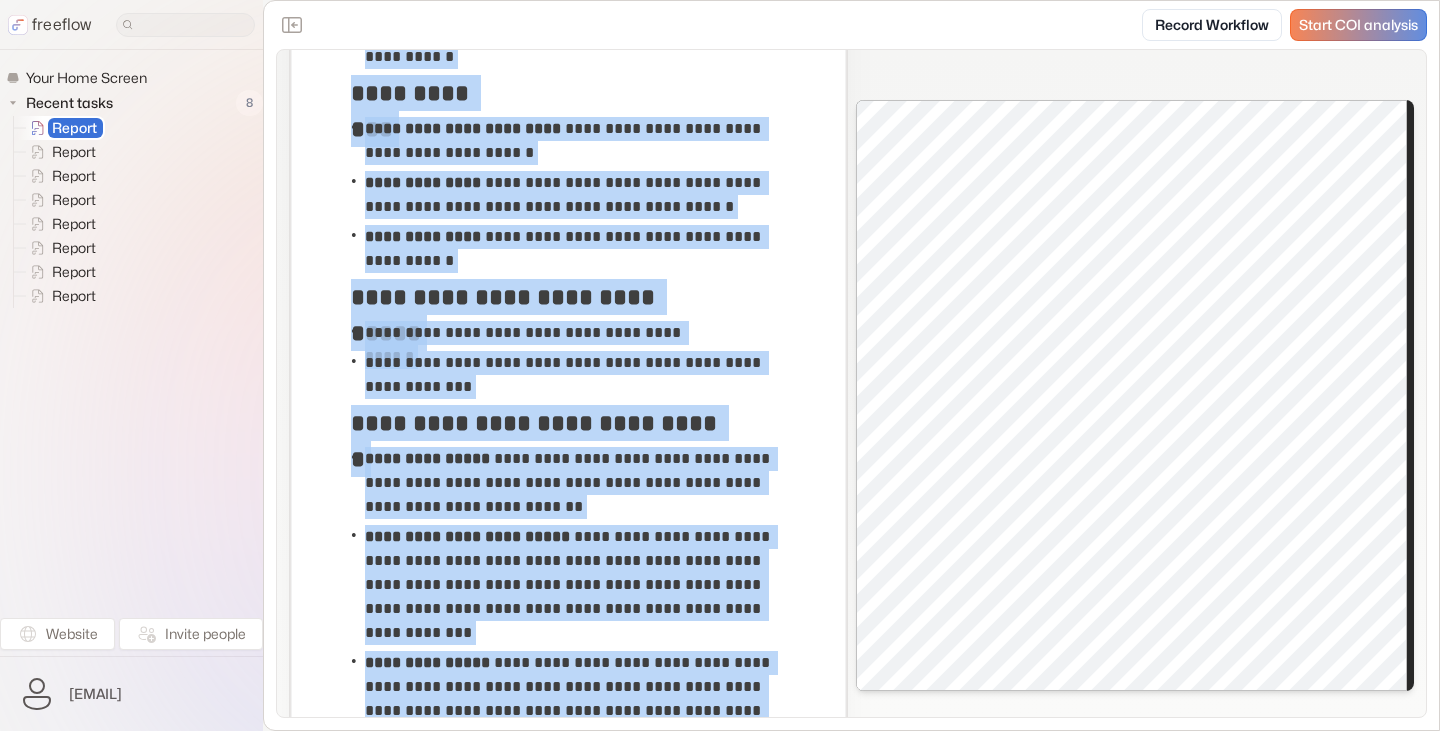 scroll, scrollTop: 529, scrollLeft: 0, axis: vertical 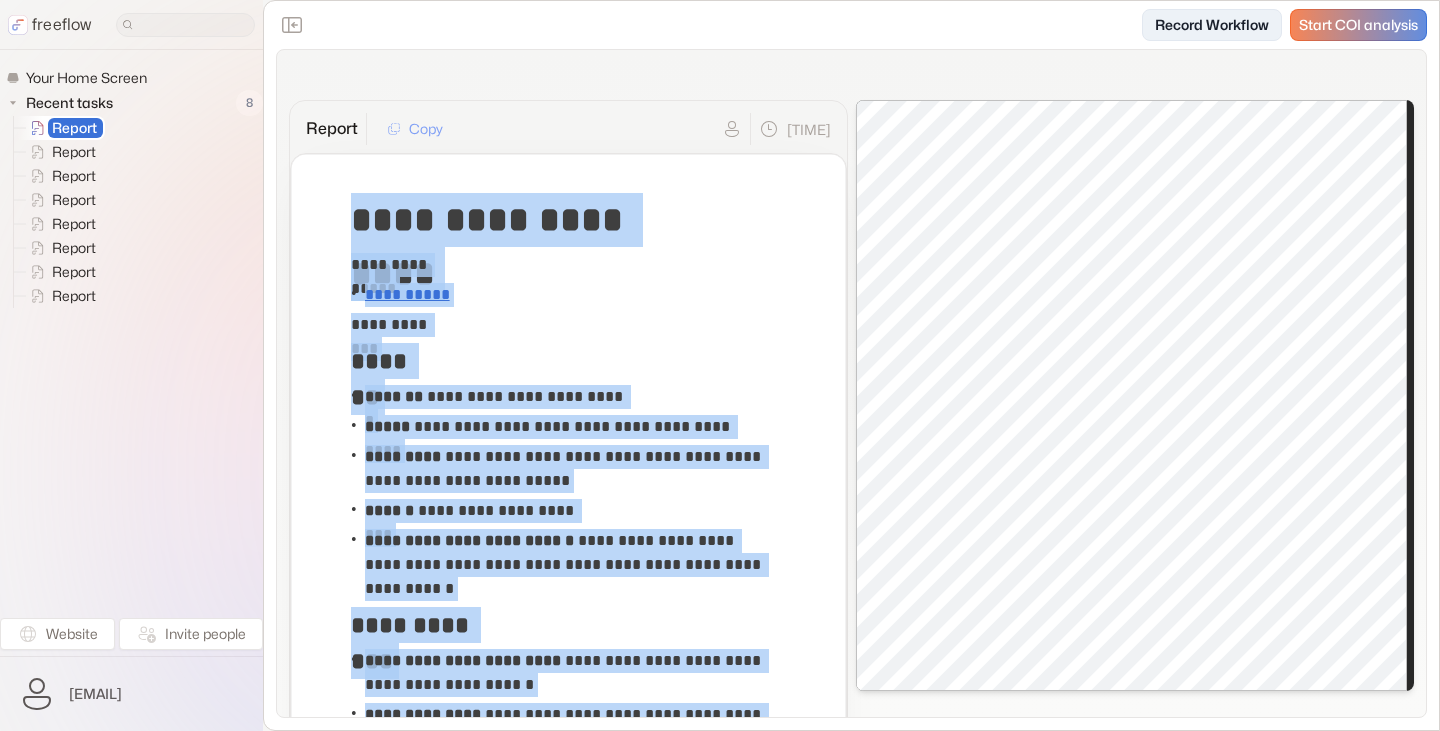 click on "Record Workflow" at bounding box center (1212, 25) 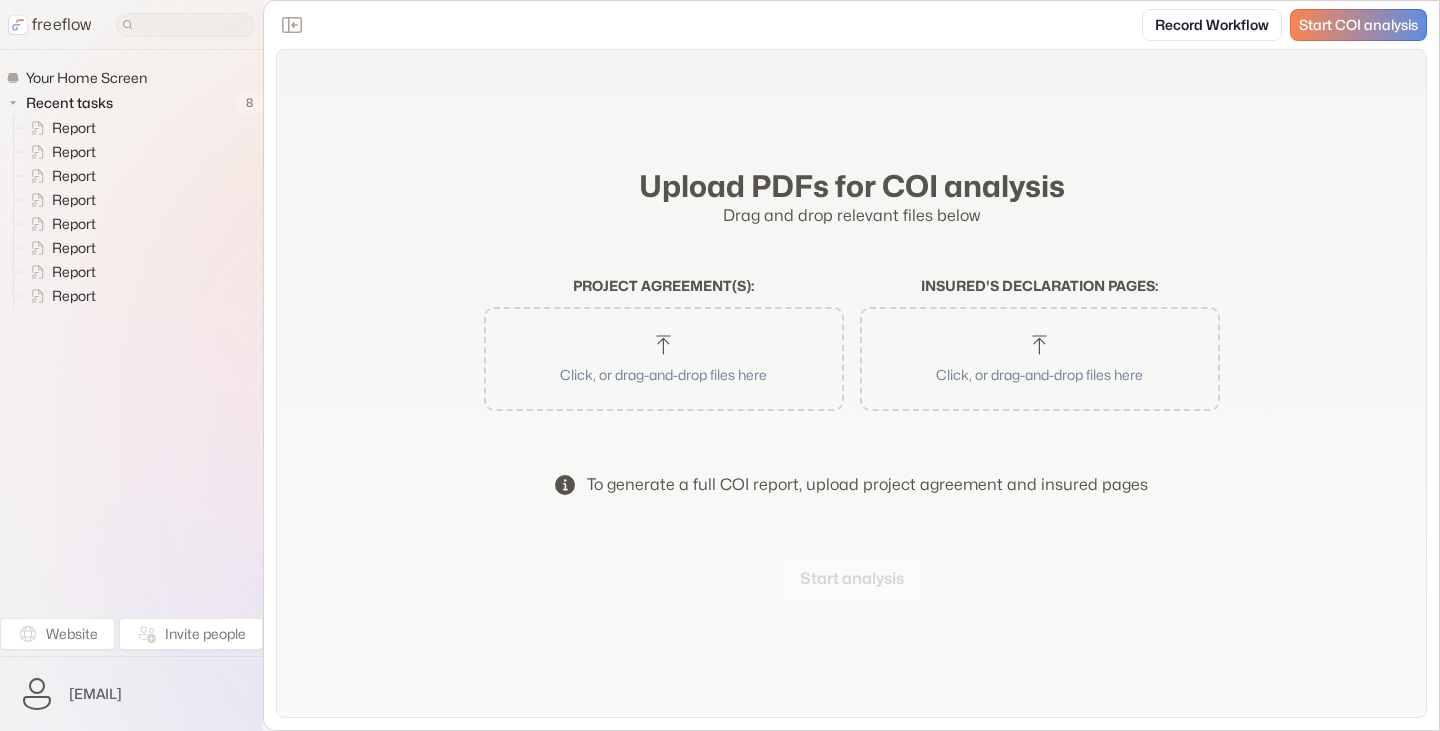 scroll, scrollTop: 0, scrollLeft: 0, axis: both 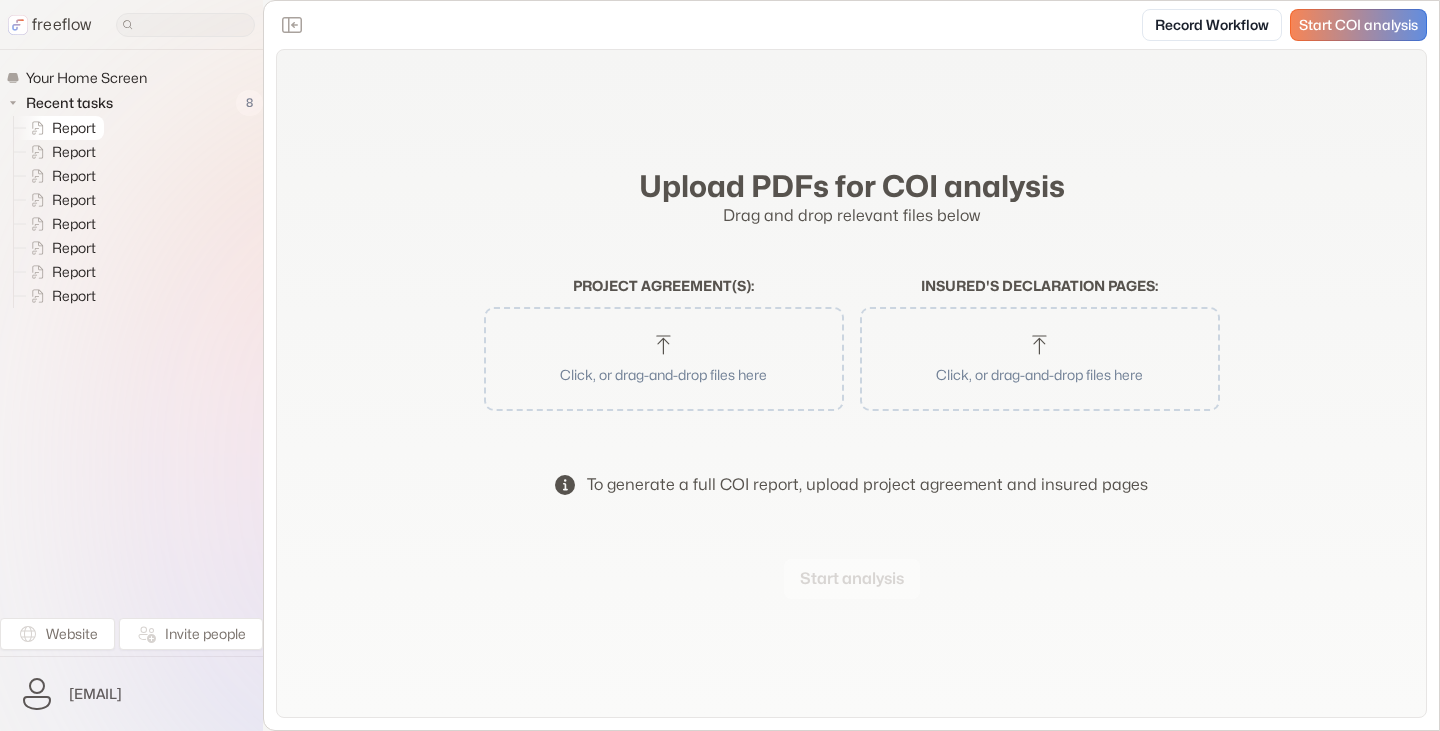 click on "Report" at bounding box center (75, 128) 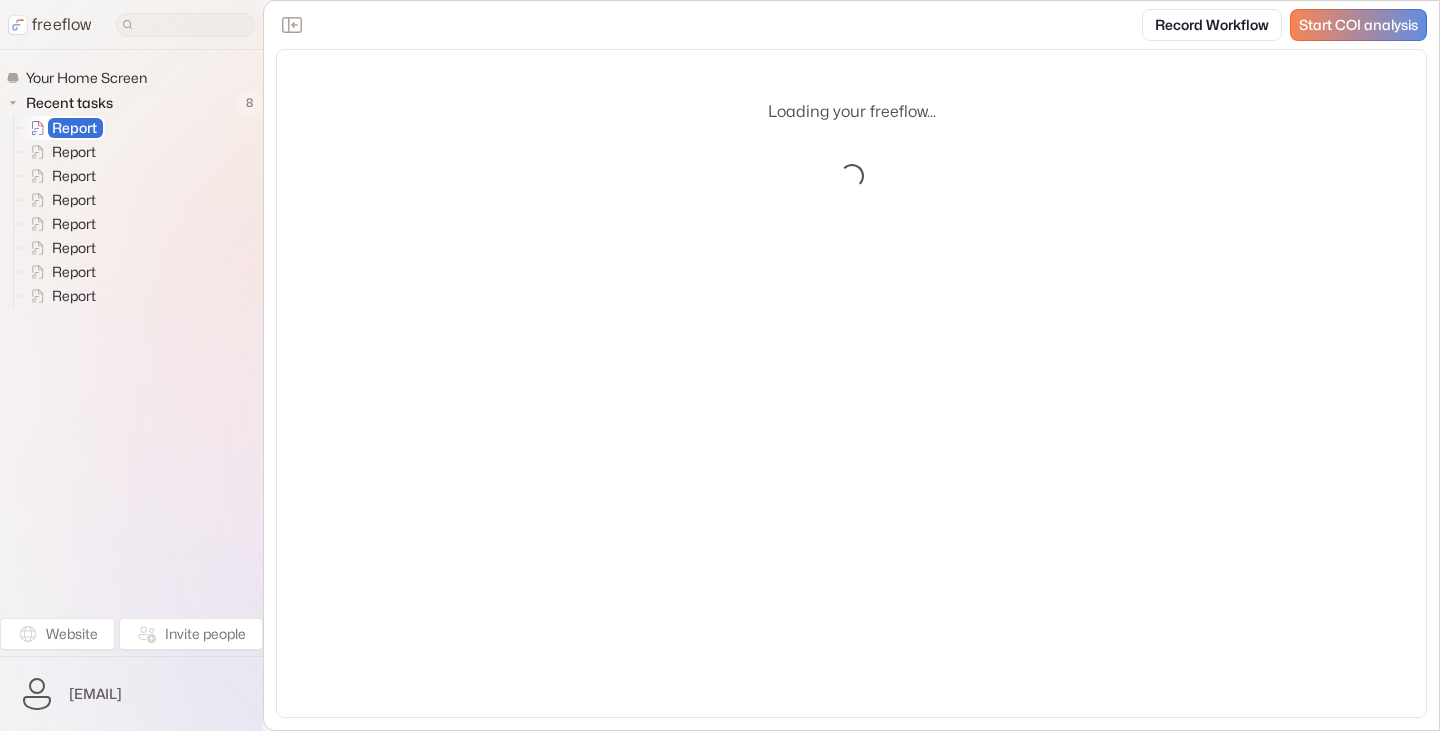 scroll, scrollTop: 0, scrollLeft: 0, axis: both 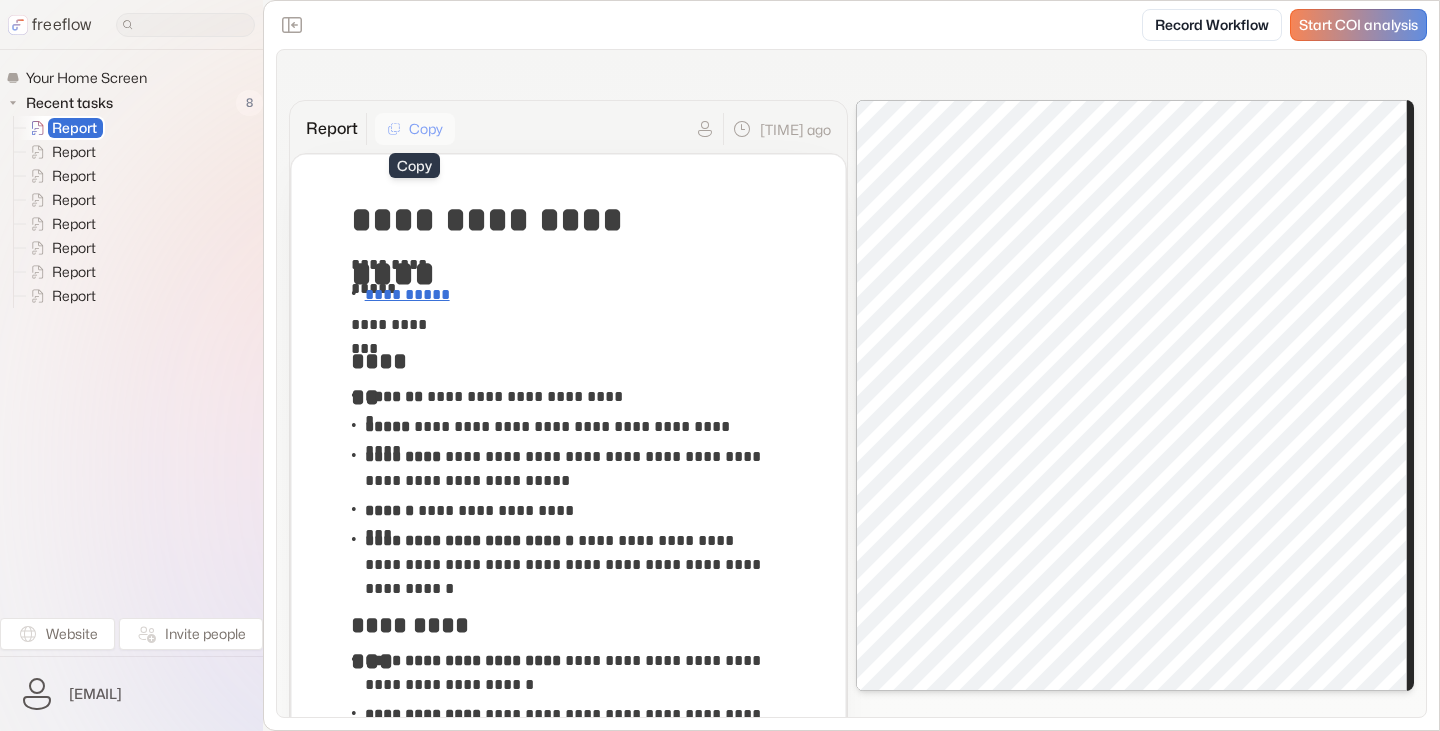 click on "Copy" at bounding box center (415, 129) 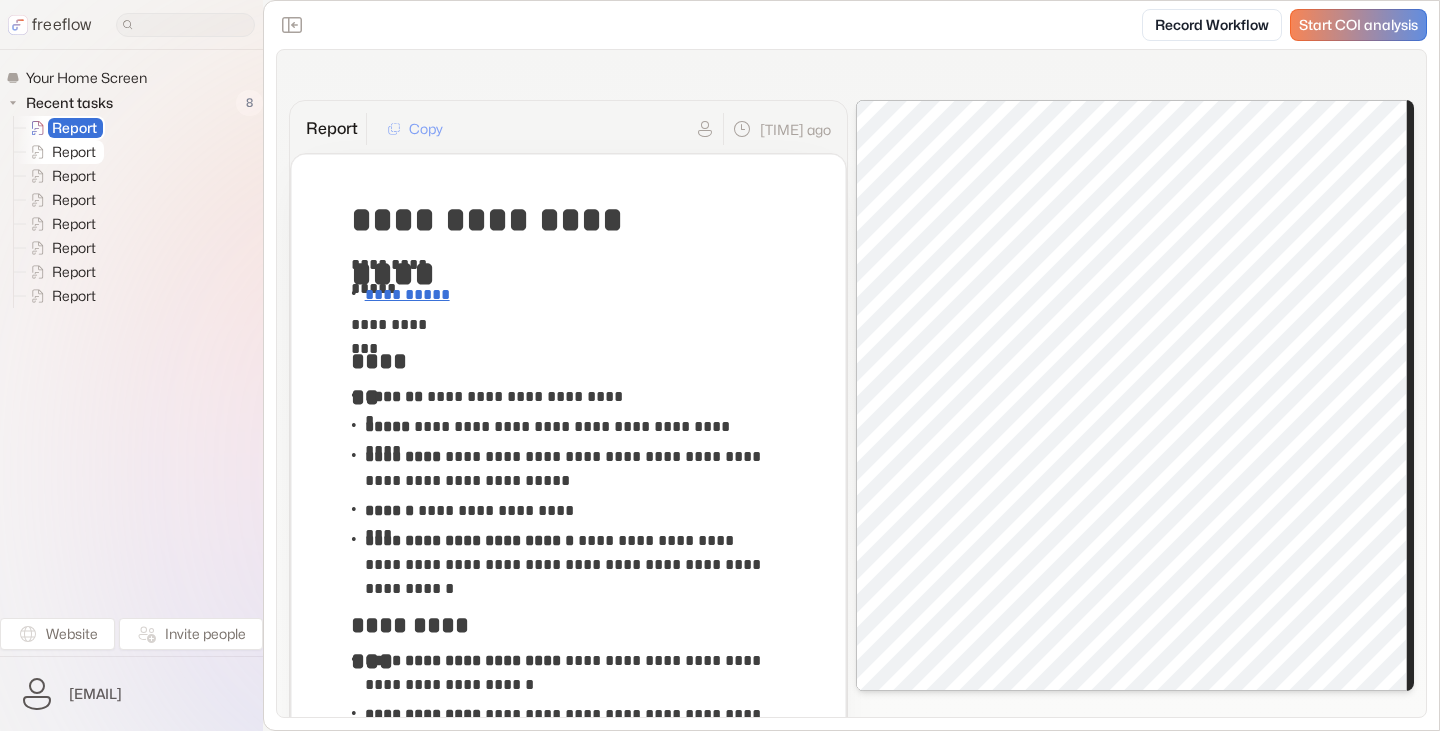 click on "Report" at bounding box center [75, 152] 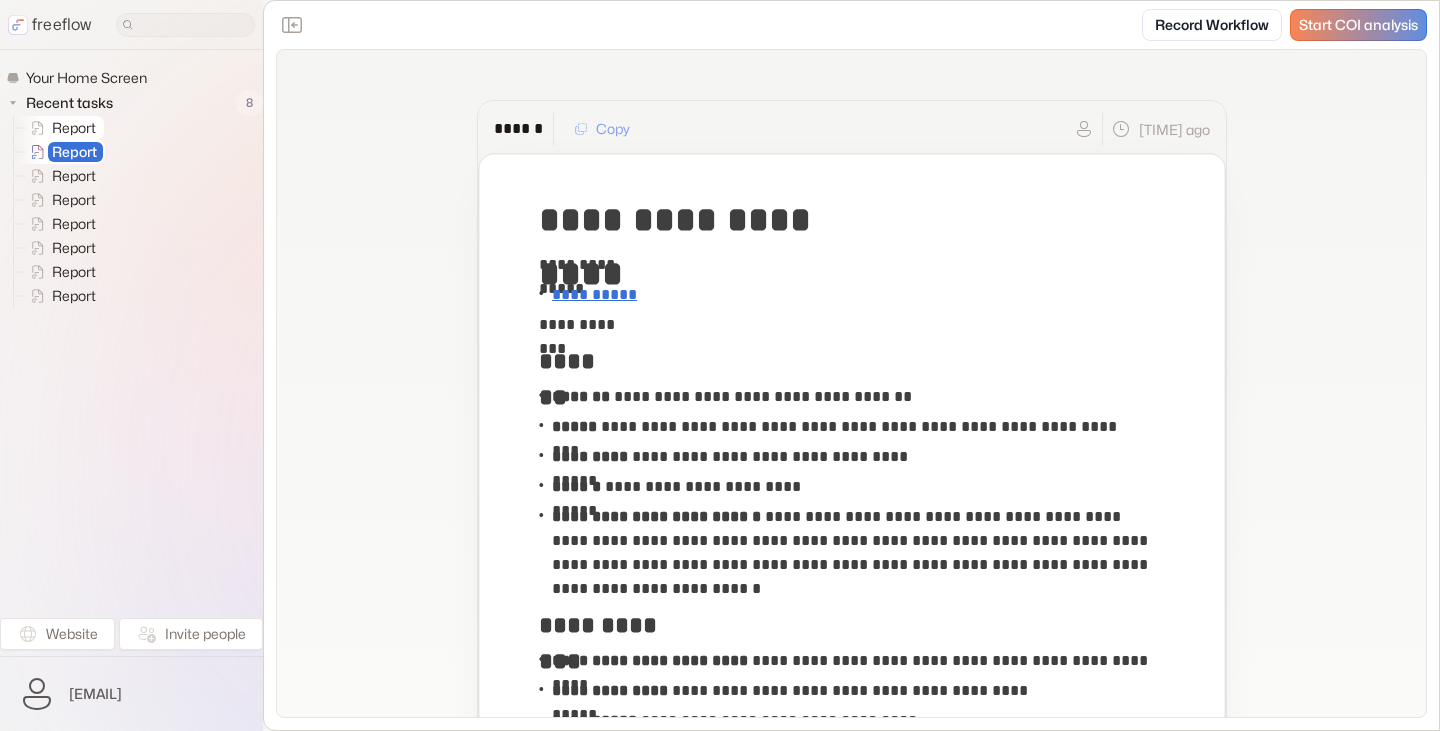 click on "Report" at bounding box center (75, 128) 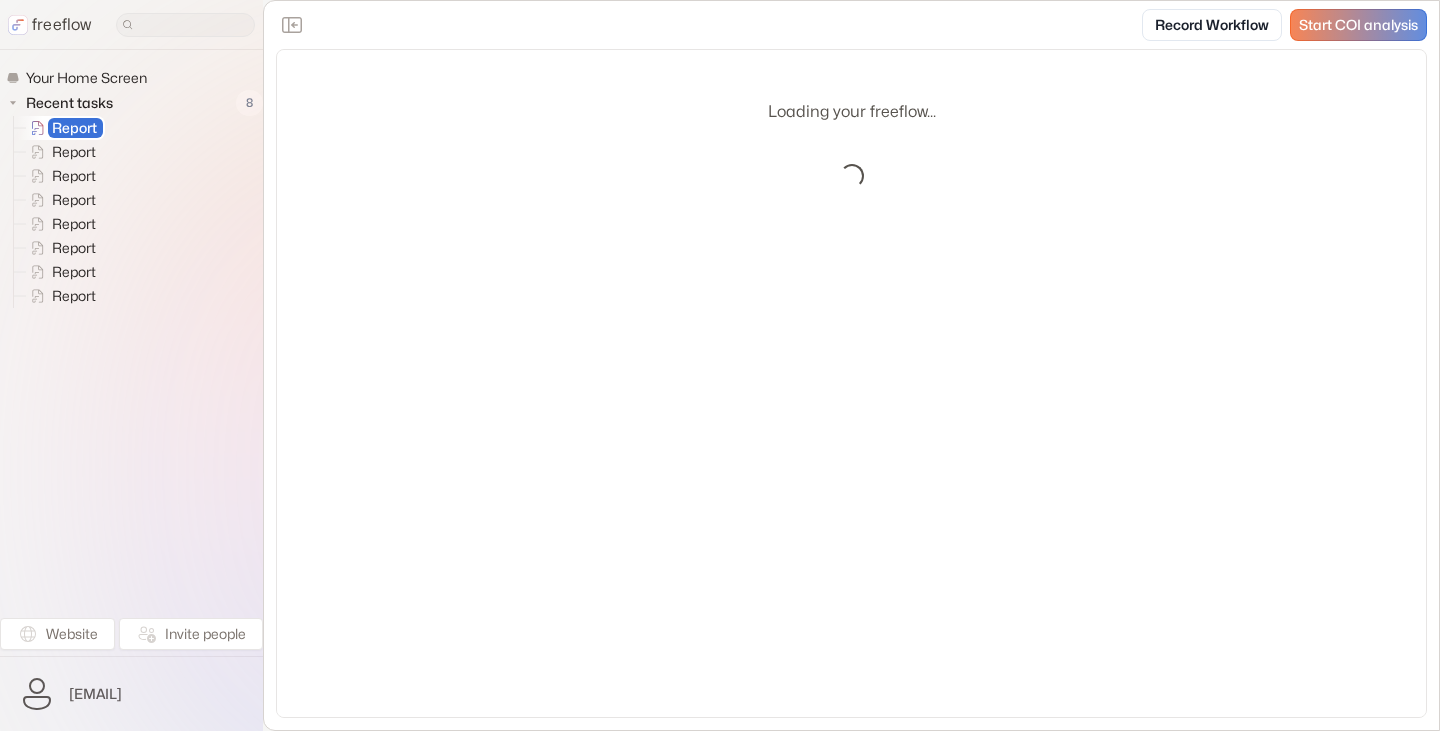 scroll, scrollTop: 0, scrollLeft: 0, axis: both 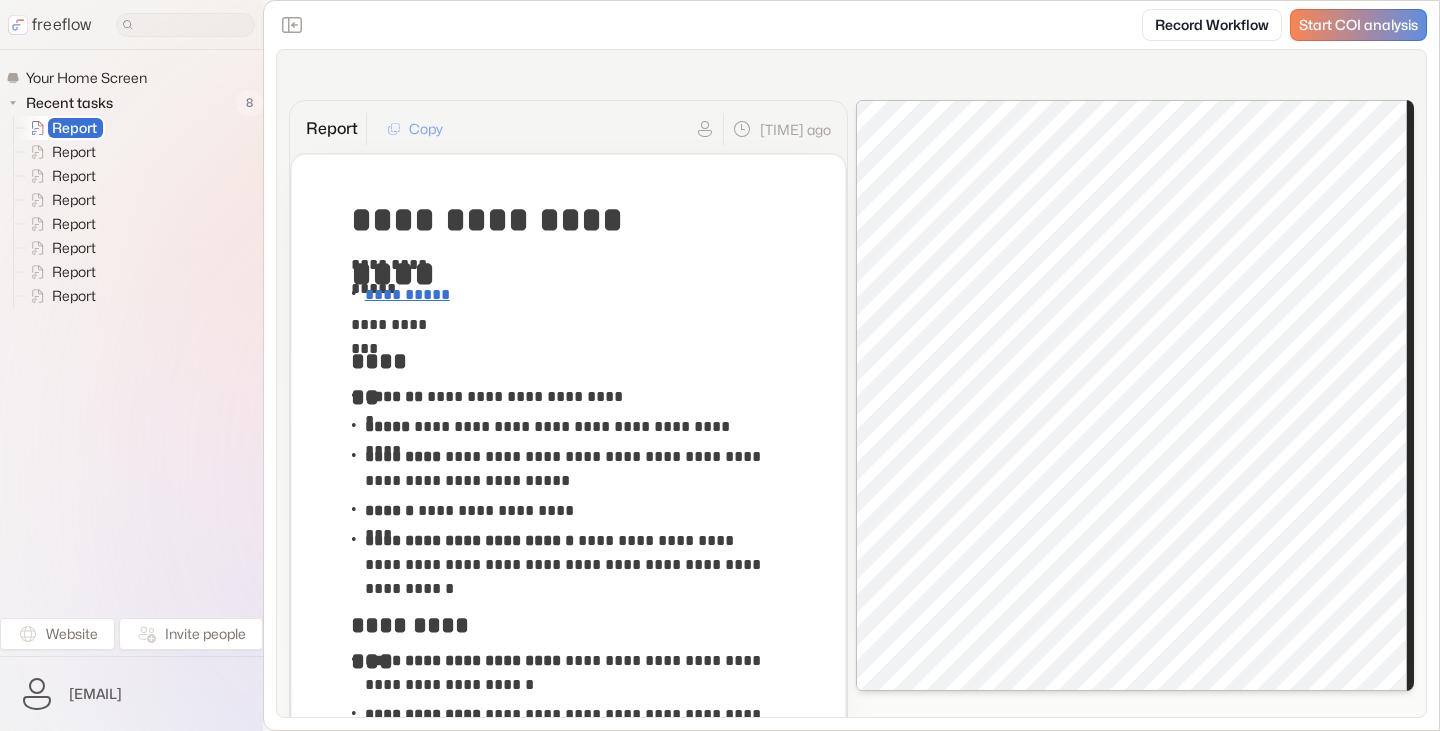 click on "freeflow" at bounding box center (62, 25) 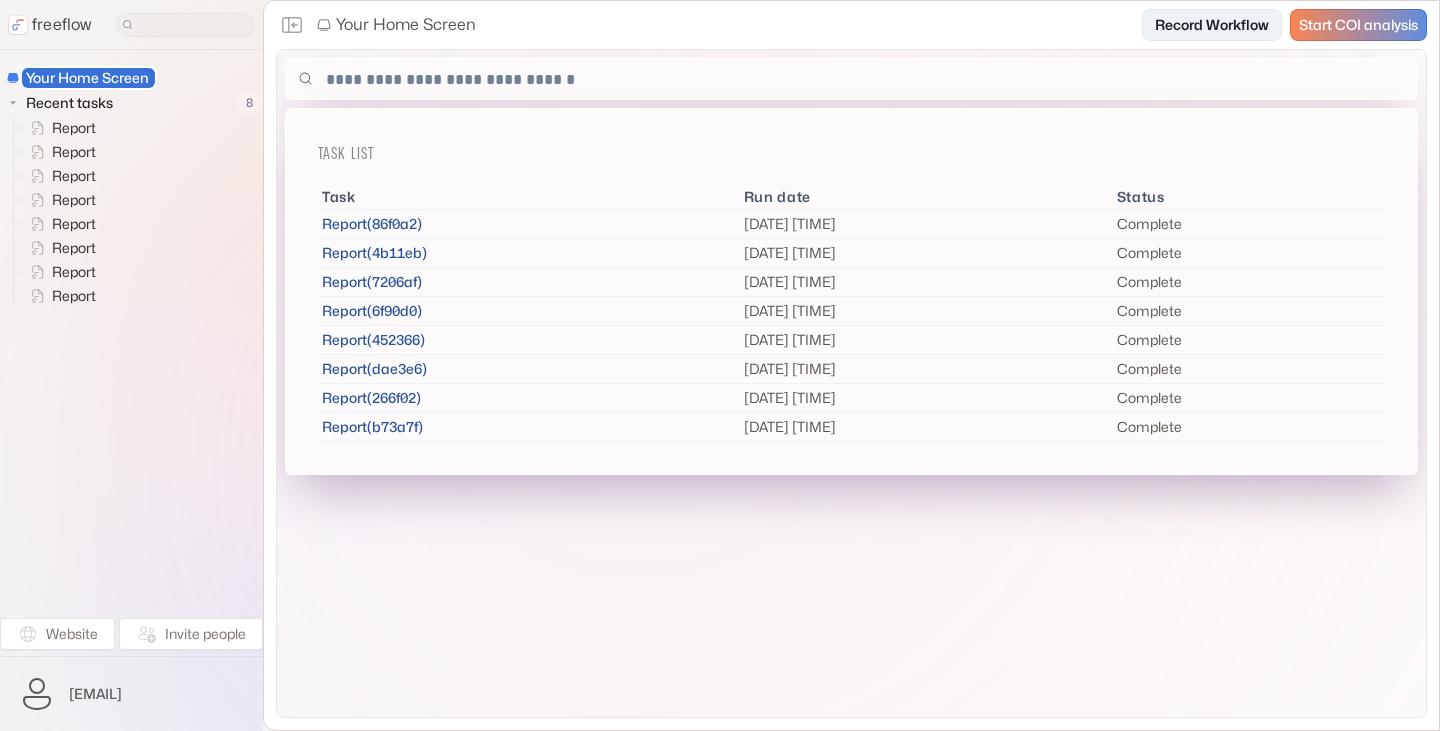 click on "Record Workflow" at bounding box center [1212, 25] 